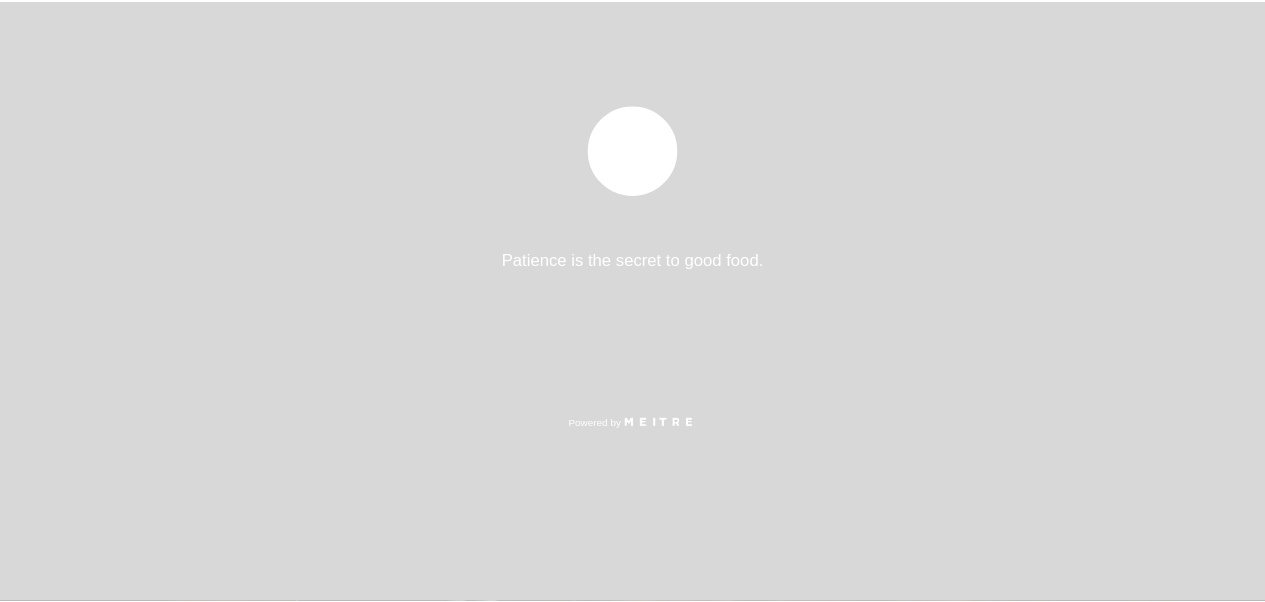 scroll, scrollTop: 0, scrollLeft: 0, axis: both 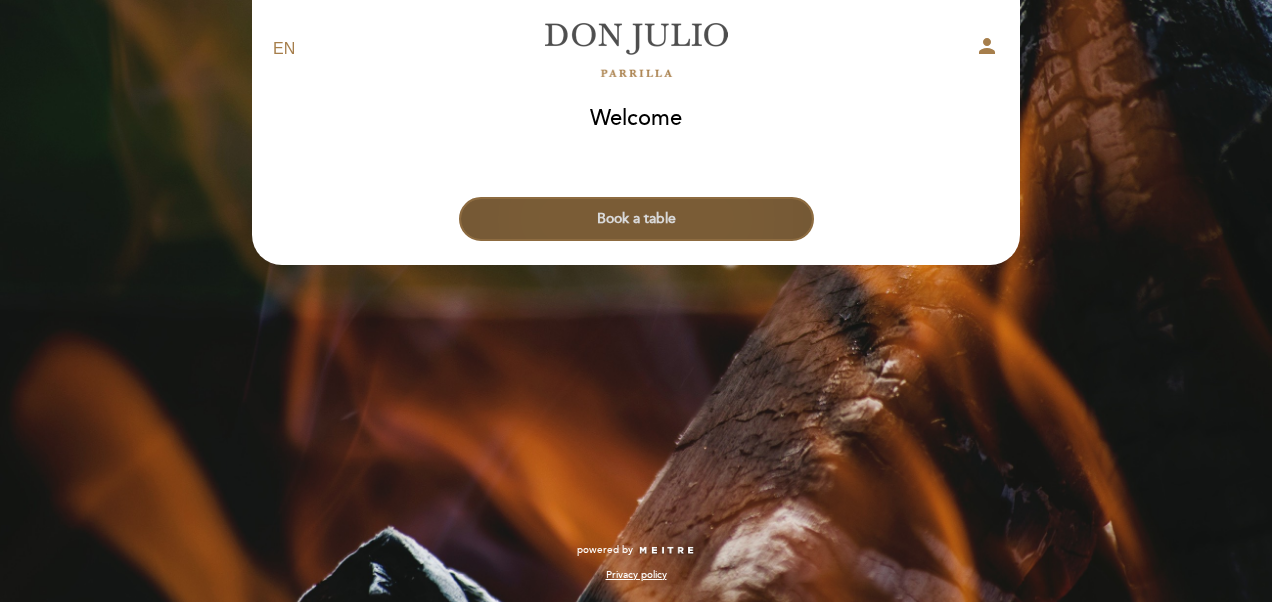 click on "Book a table" at bounding box center [636, 219] 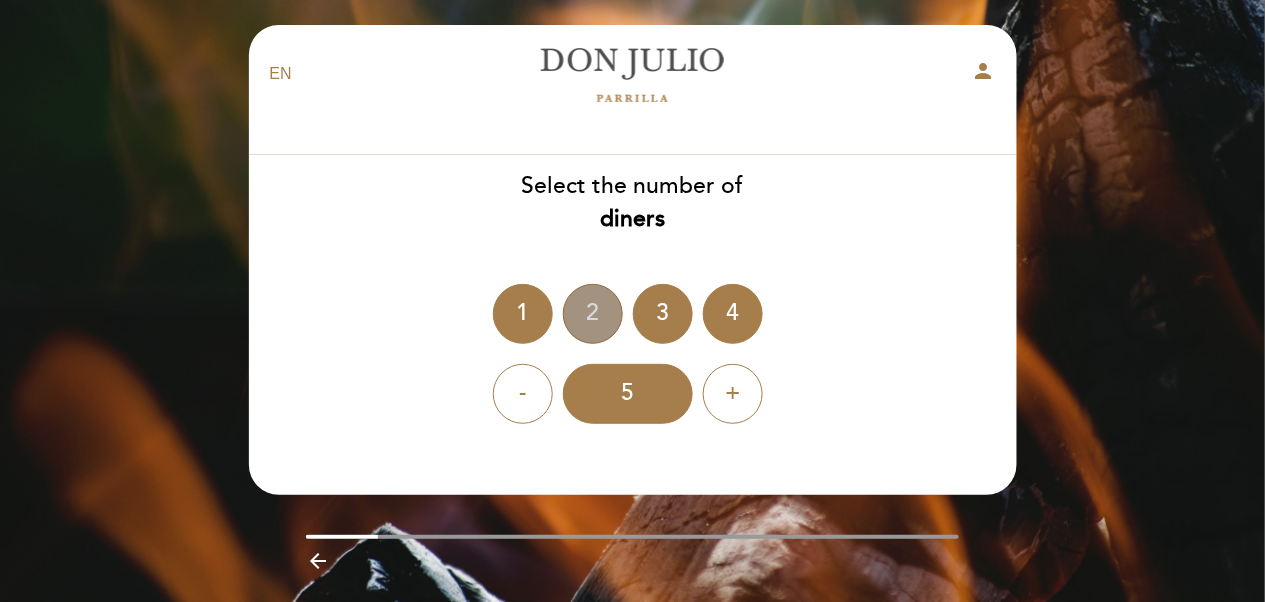 click on "2" at bounding box center (593, 314) 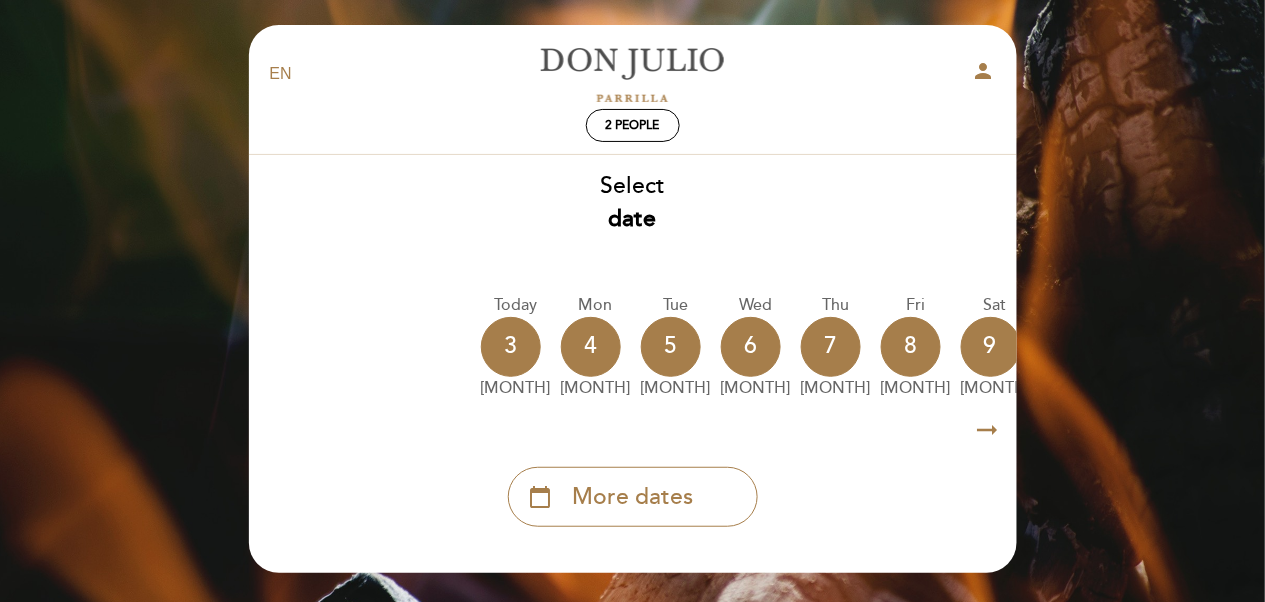 click on "calendar_today
More dates" at bounding box center [633, 489] 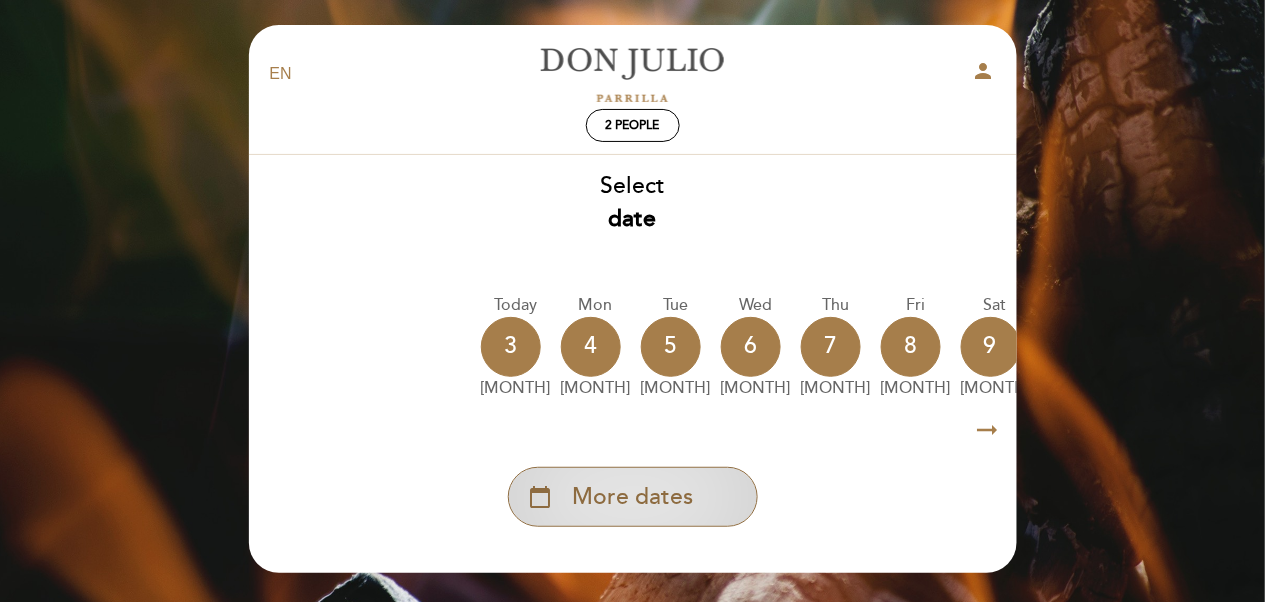 click on "calendar_today
More dates" at bounding box center (633, 497) 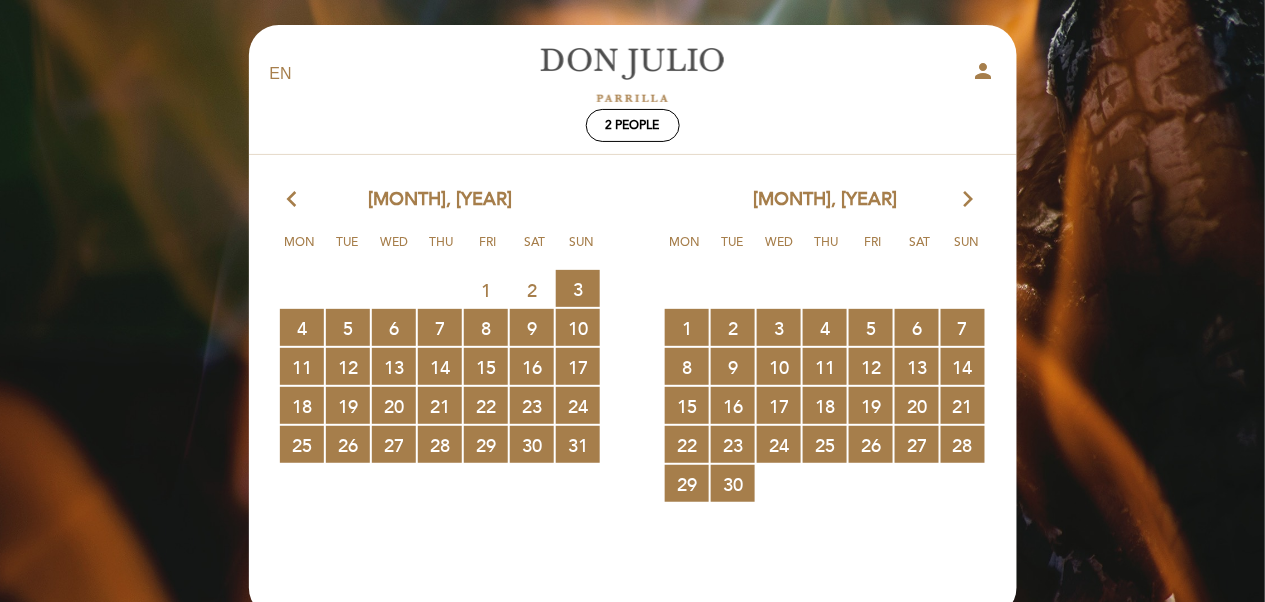 click on "[MONTH],
[YEAR]
arrow_forward_ios" at bounding box center [825, 200] 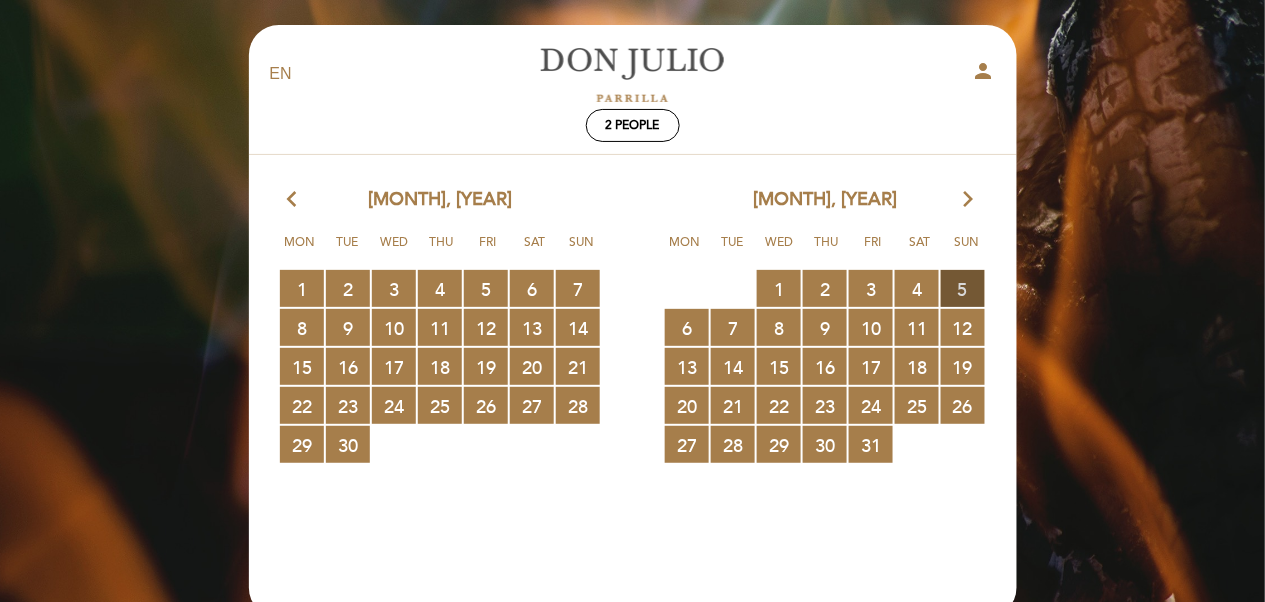 drag, startPoint x: 960, startPoint y: 253, endPoint x: 968, endPoint y: 283, distance: 31.04835 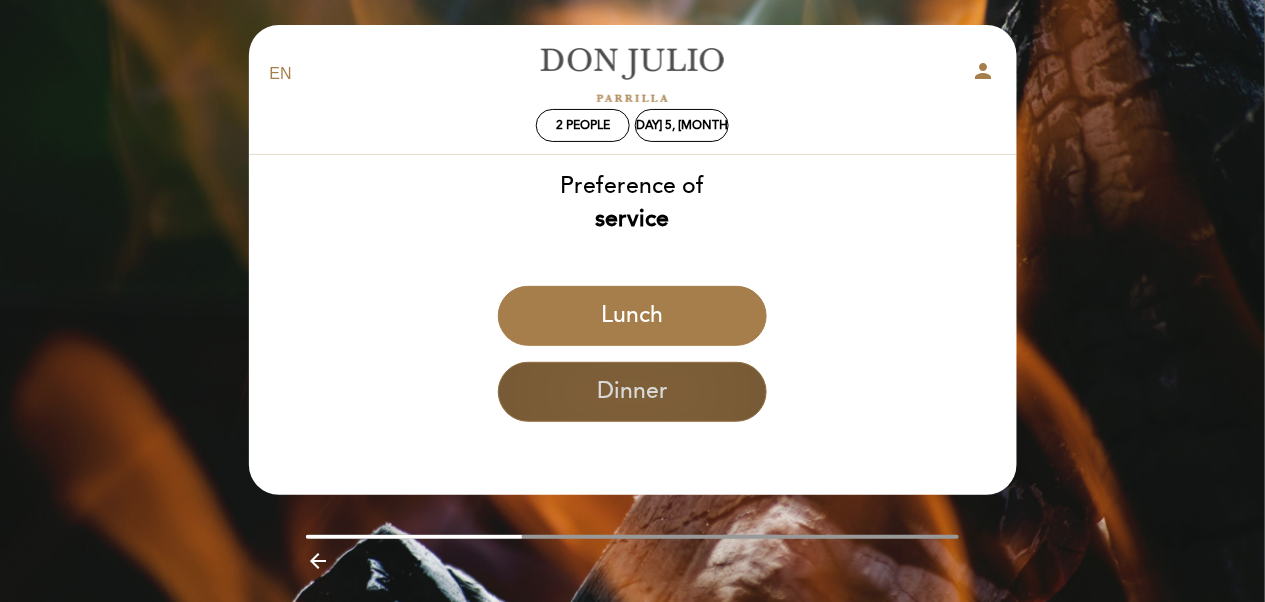 click on "Dinner" at bounding box center [632, 392] 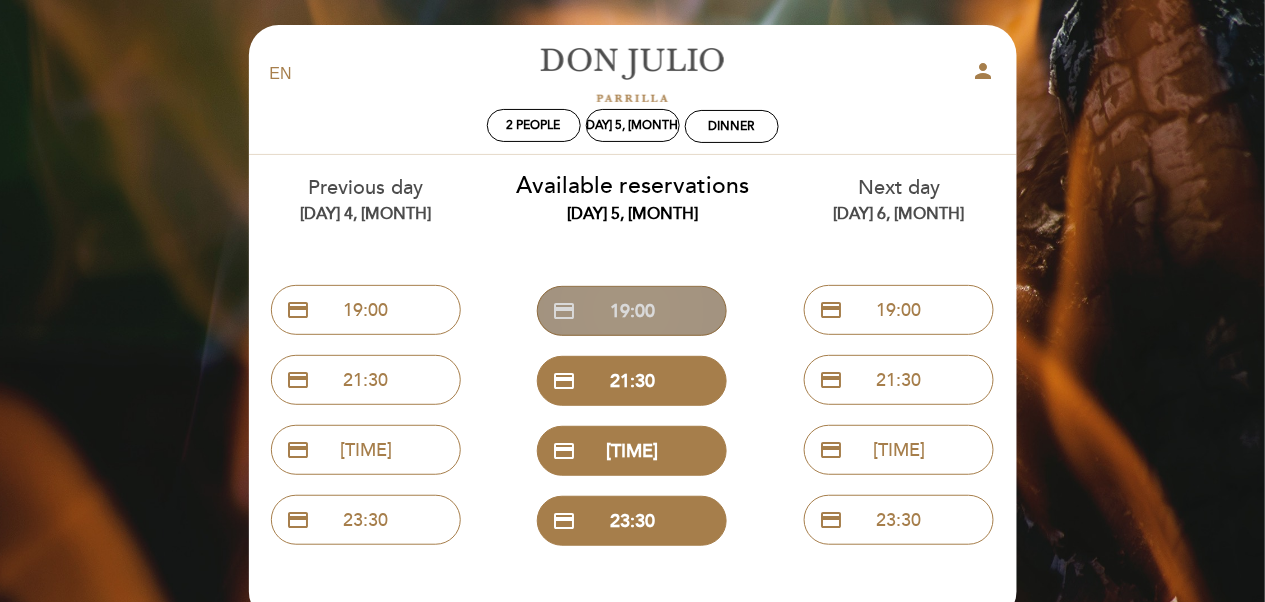 click on "credit_card
19:00" at bounding box center [632, 311] 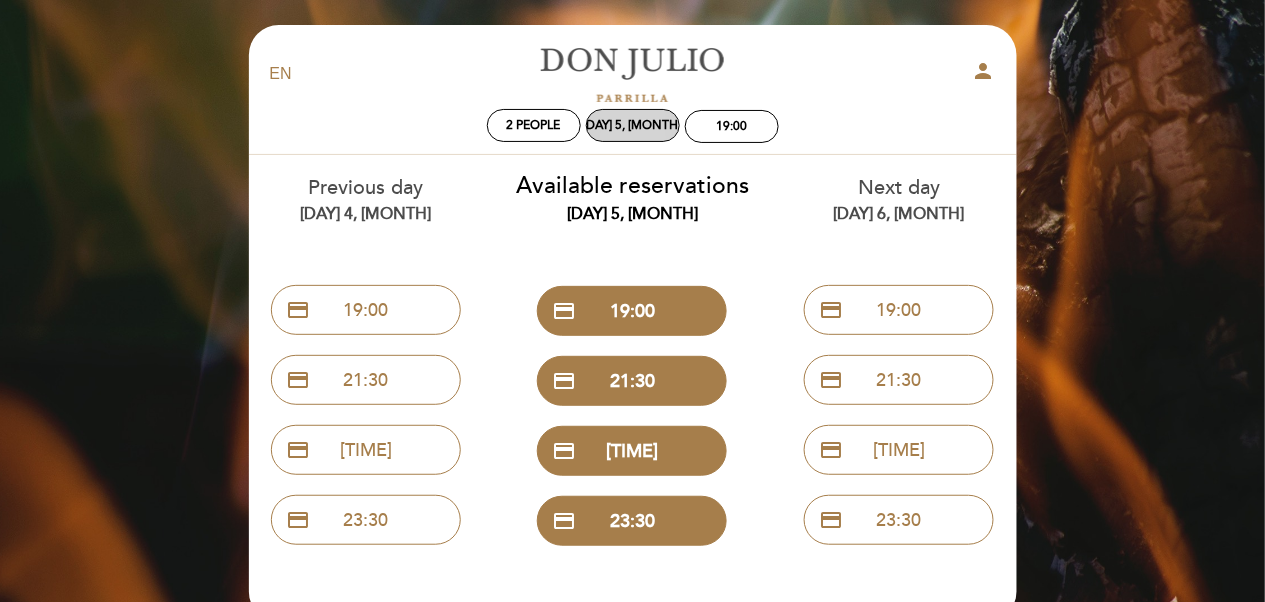click on "Sun
5,
Oct" at bounding box center [633, 125] 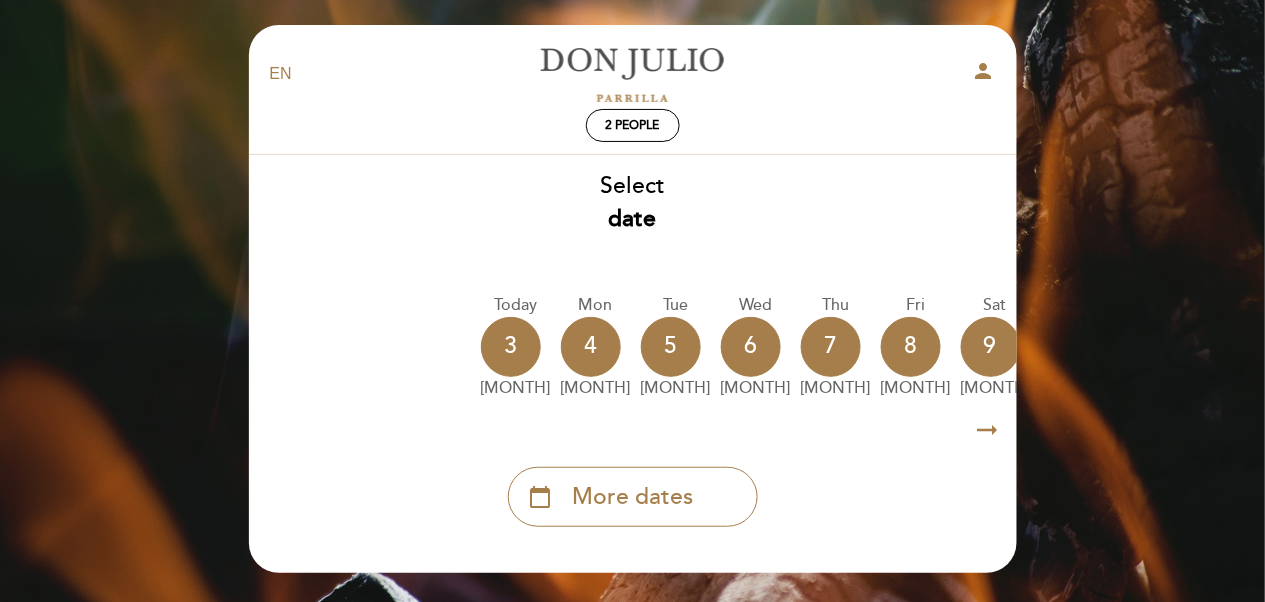 click on "arrow_right_alt" at bounding box center [988, 430] 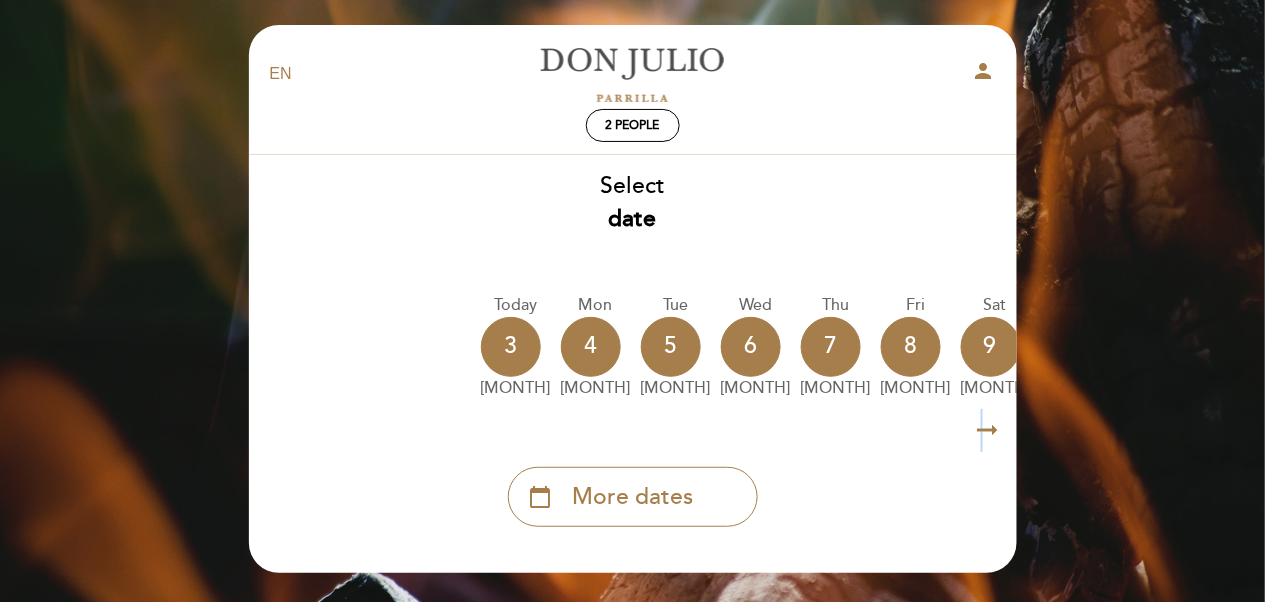 scroll, scrollTop: 0, scrollLeft: 33, axis: horizontal 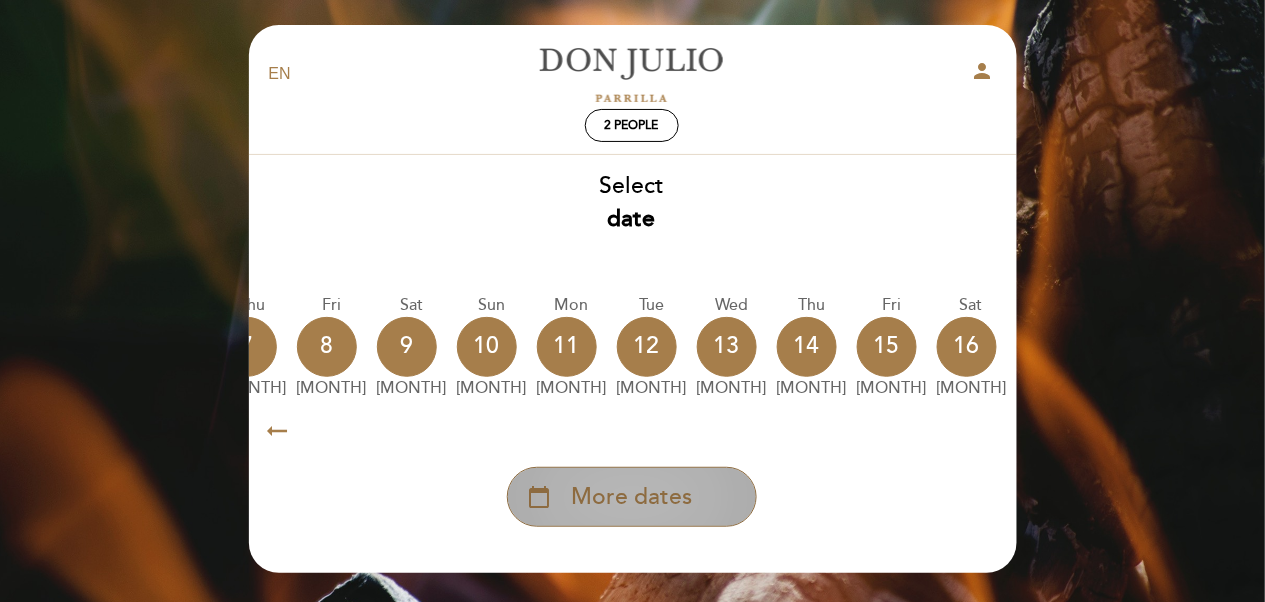 click on "calendar_today
More dates" at bounding box center (632, 497) 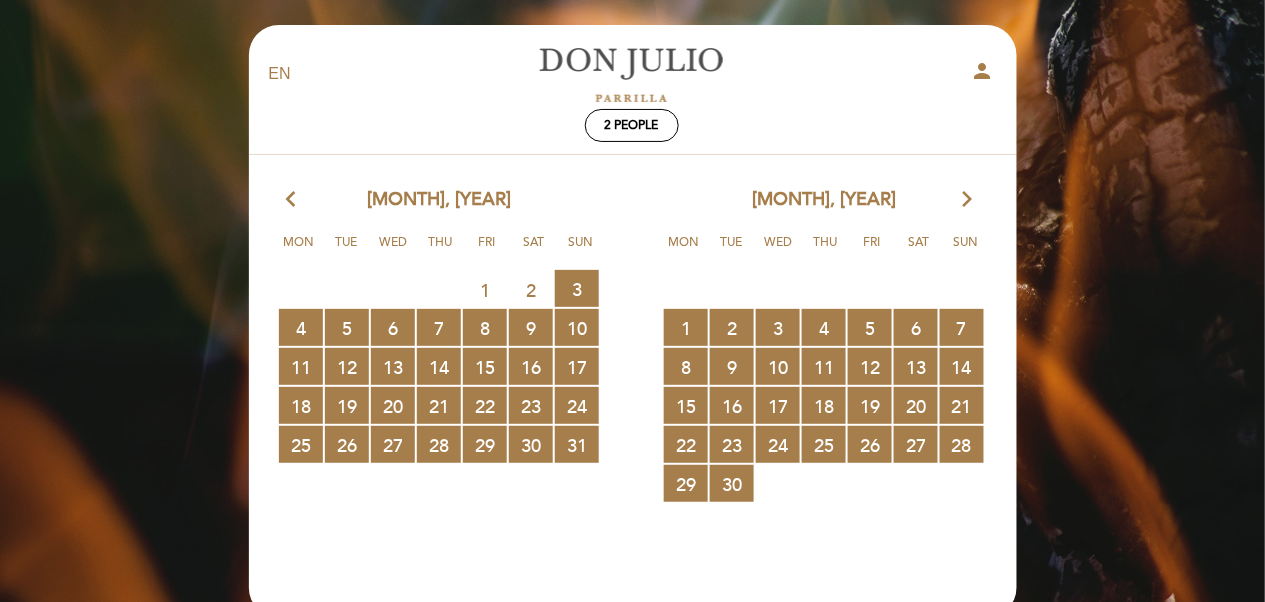 click on "arrow_forward_ios" at bounding box center (968, 200) 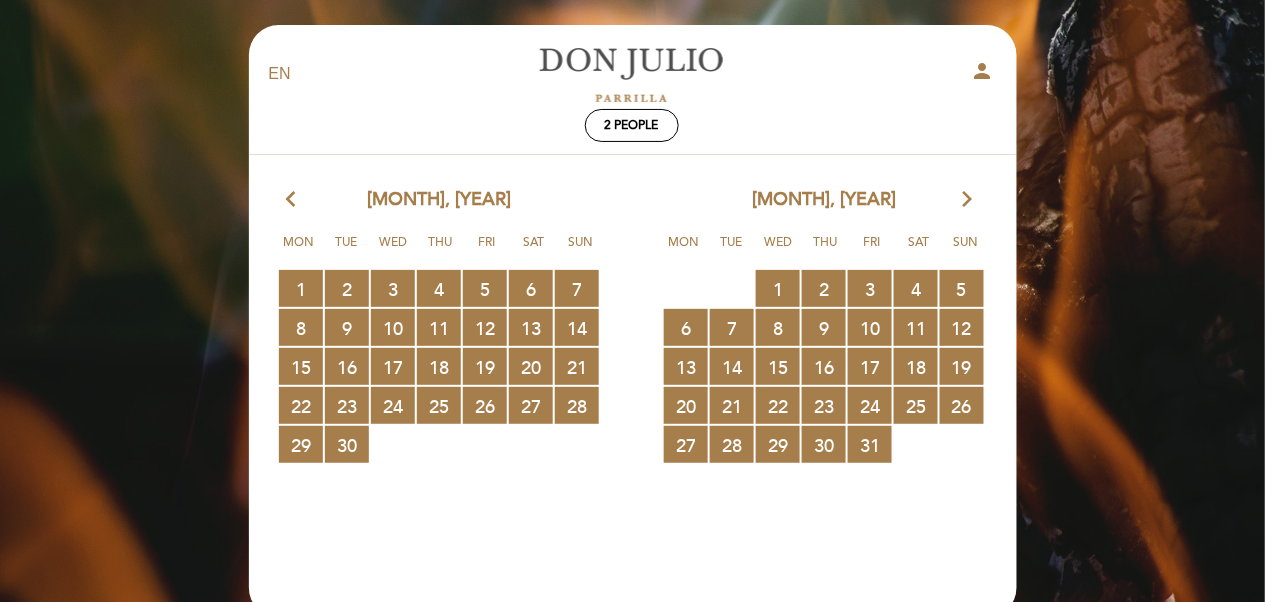 click on "arrow_forward_ios" at bounding box center (968, 200) 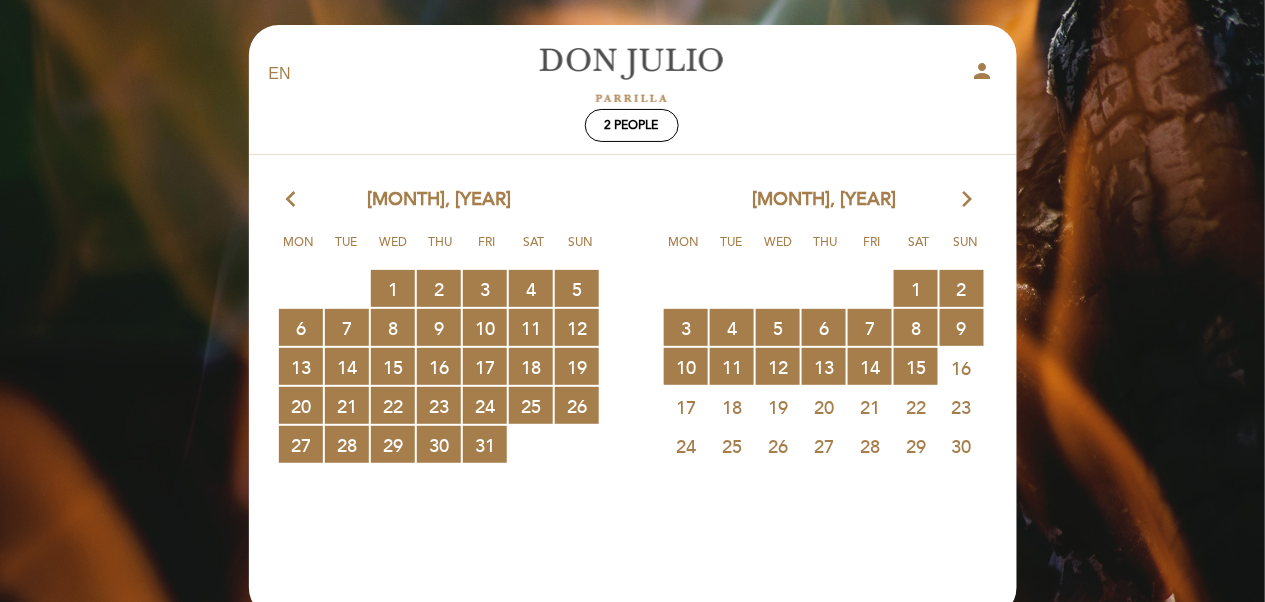 click on "arrow_back_ios" at bounding box center [296, 200] 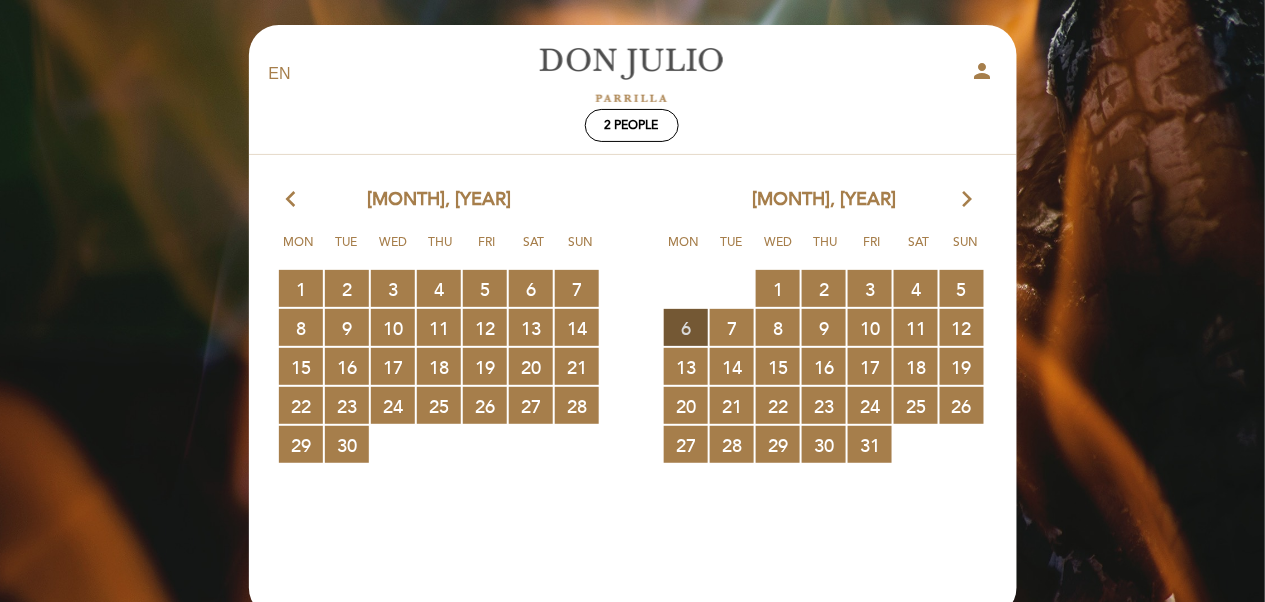 click on "6
RESERVATIONS AVAILABLE" at bounding box center [686, 327] 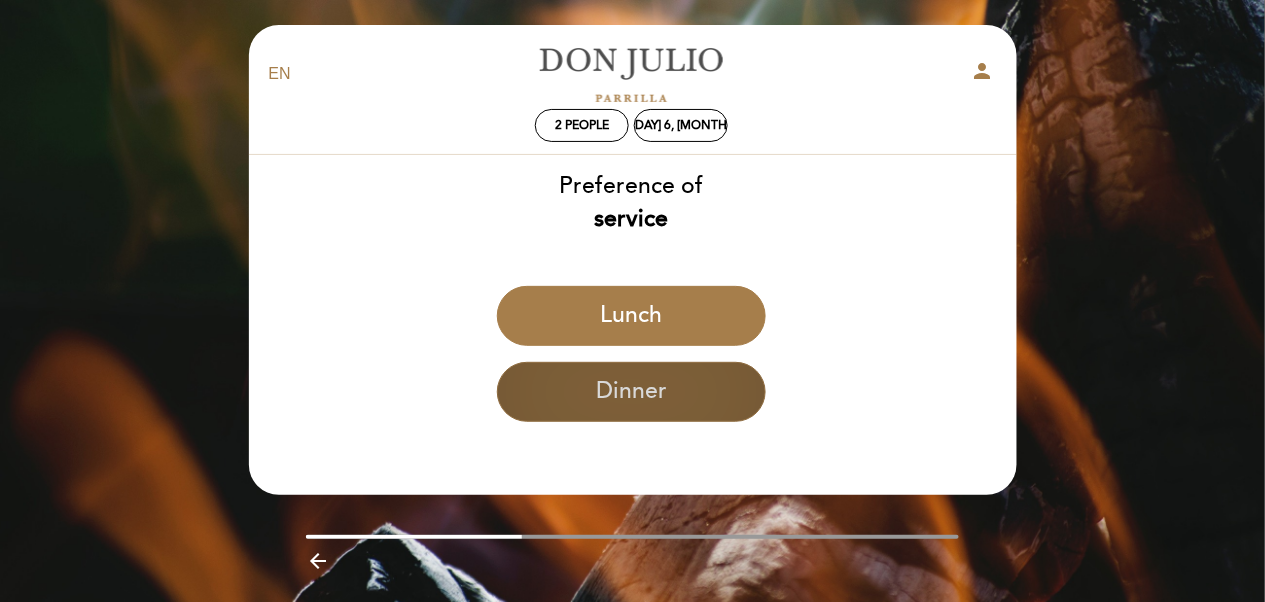 click on "Dinner" at bounding box center (631, 392) 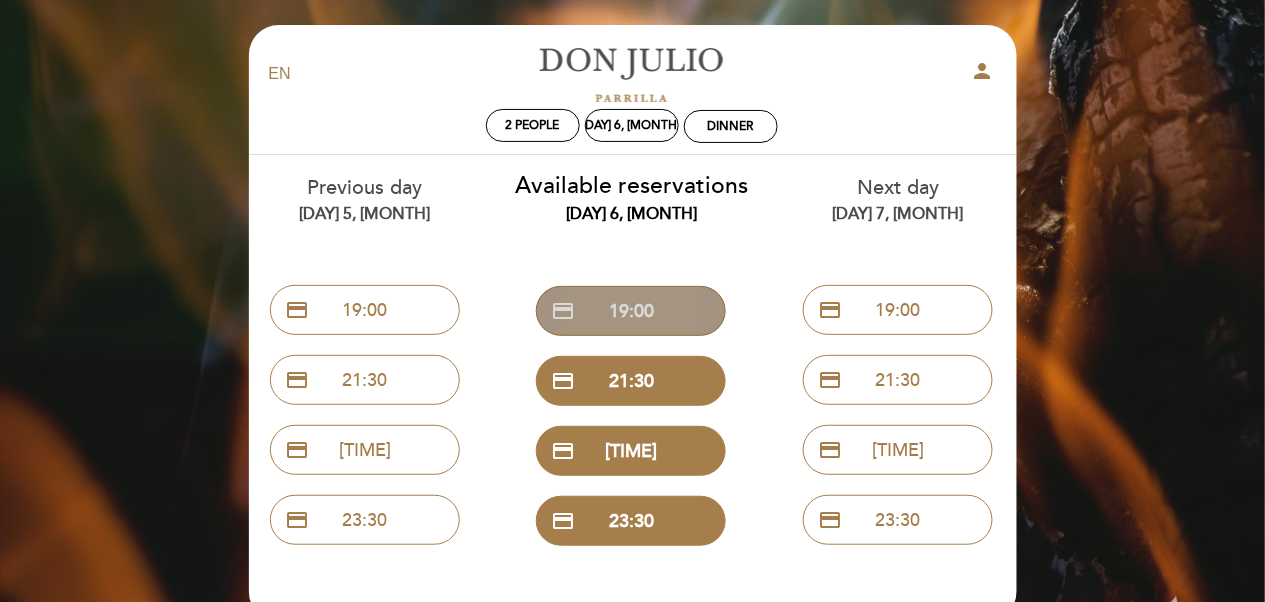 click on "credit_card
19:00" at bounding box center (631, 311) 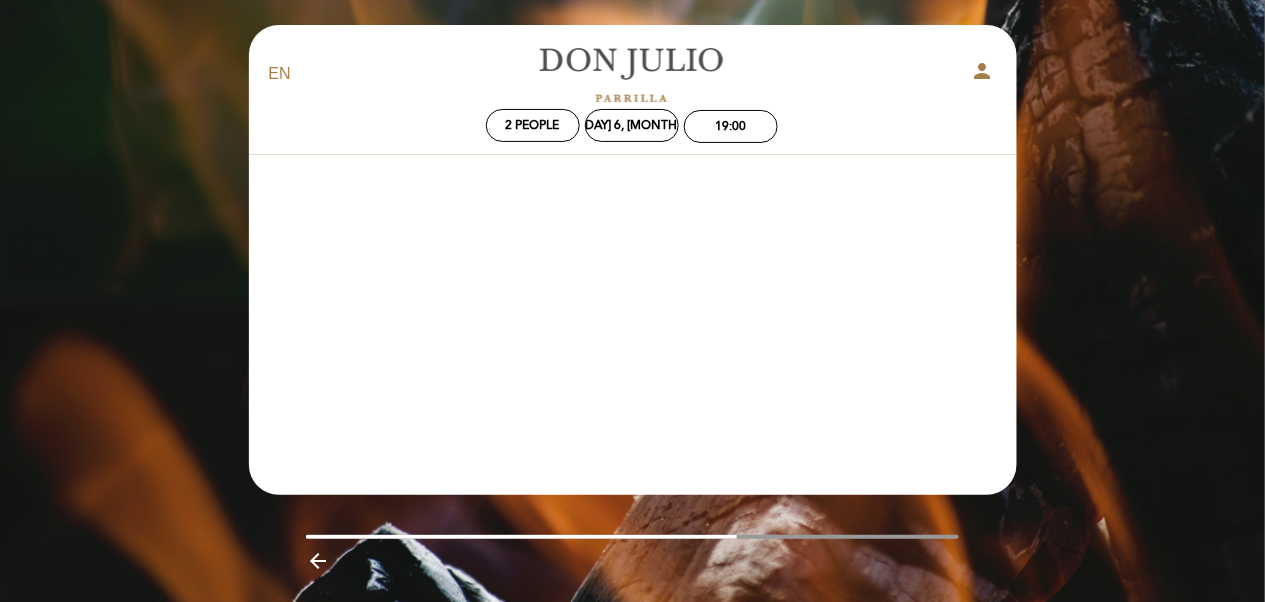 click on "EN
ES
PT
Don Julio
person
2 people
Mon
6,
Oct
19:00
Welcome
Welcome,
Change user" at bounding box center (633, 260) 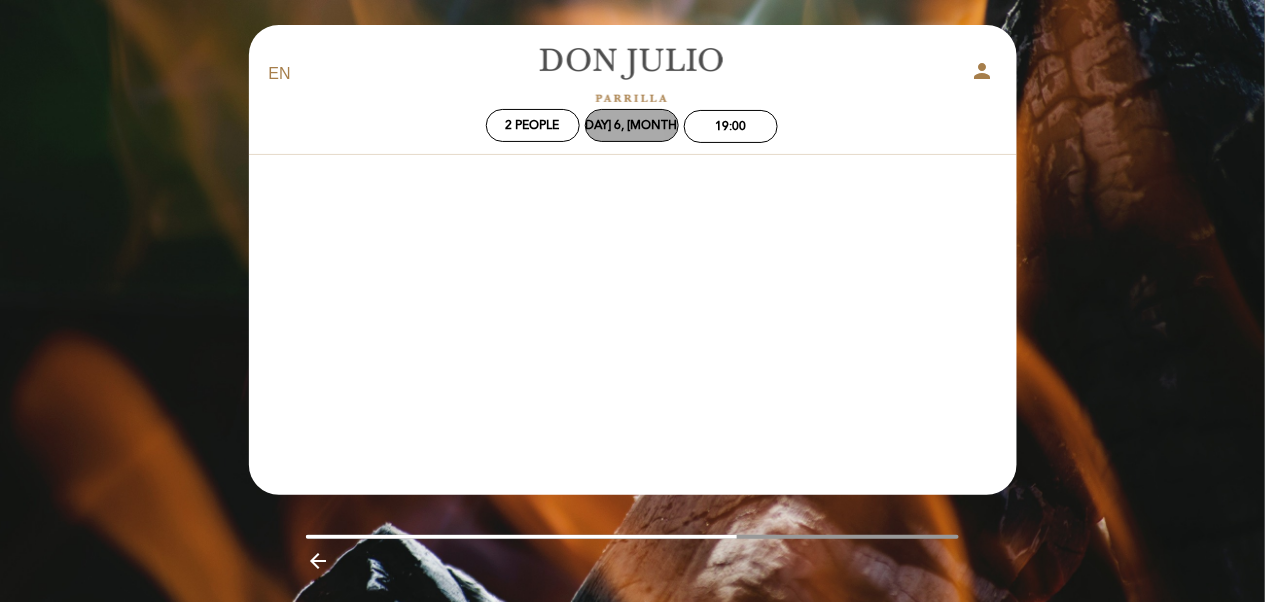 click on "Mon
6,
Oct" at bounding box center (632, 125) 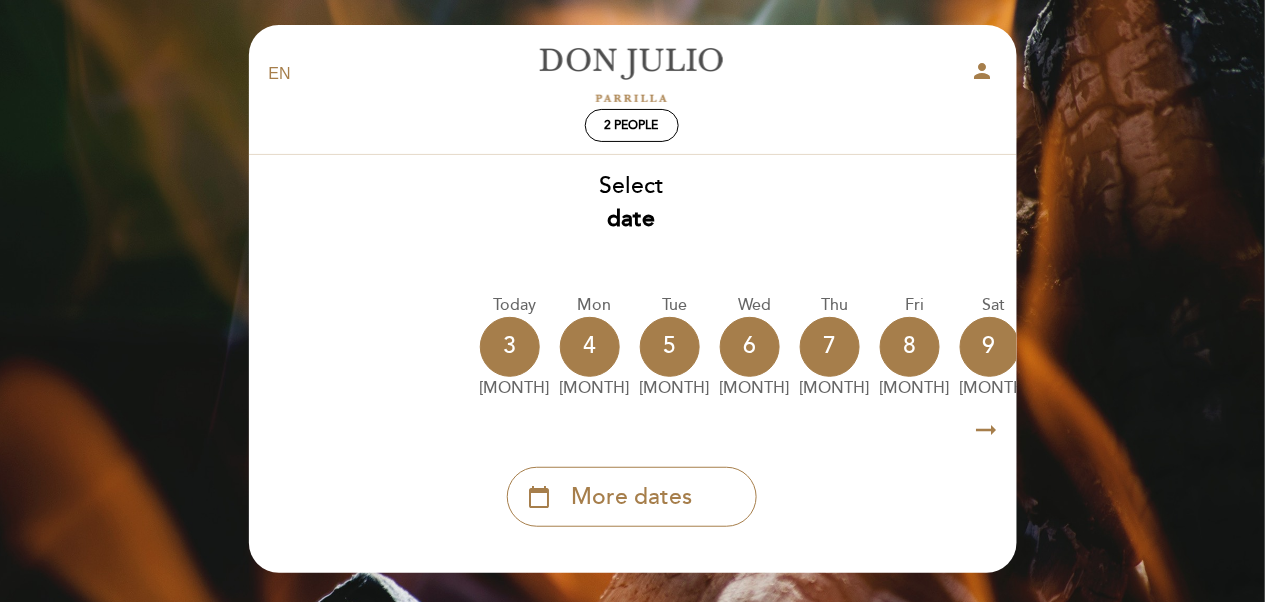 click on "arrow_right_alt" at bounding box center [987, 430] 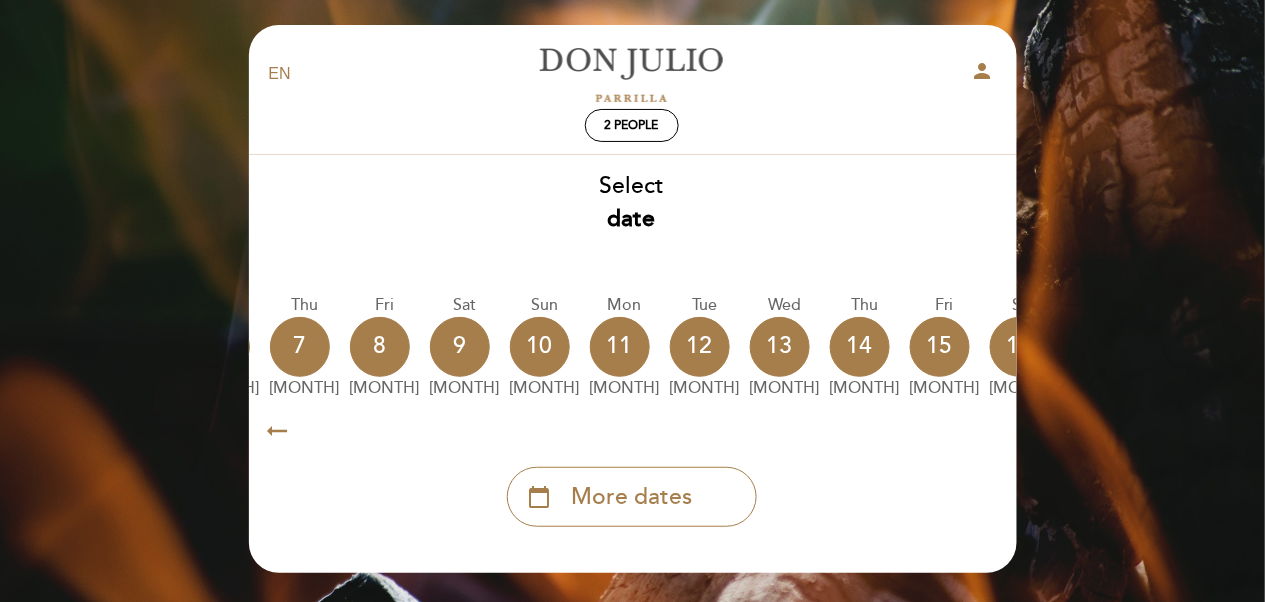 click on "arrow_right_alt" at bounding box center [987, 430] 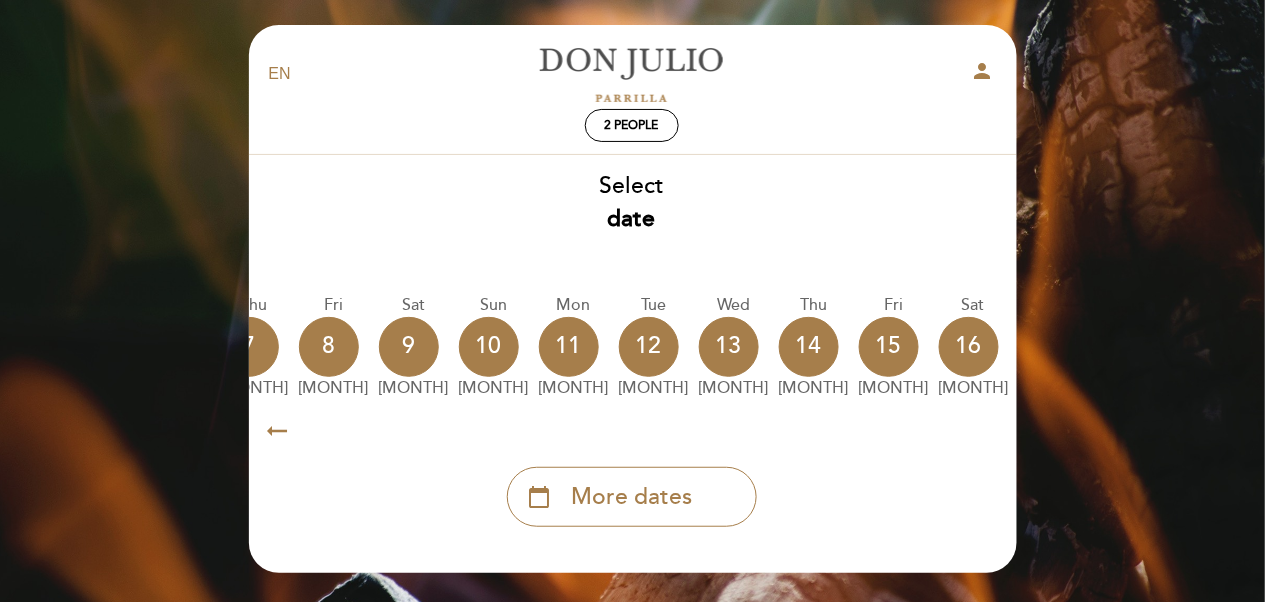 scroll, scrollTop: 0, scrollLeft: 583, axis: horizontal 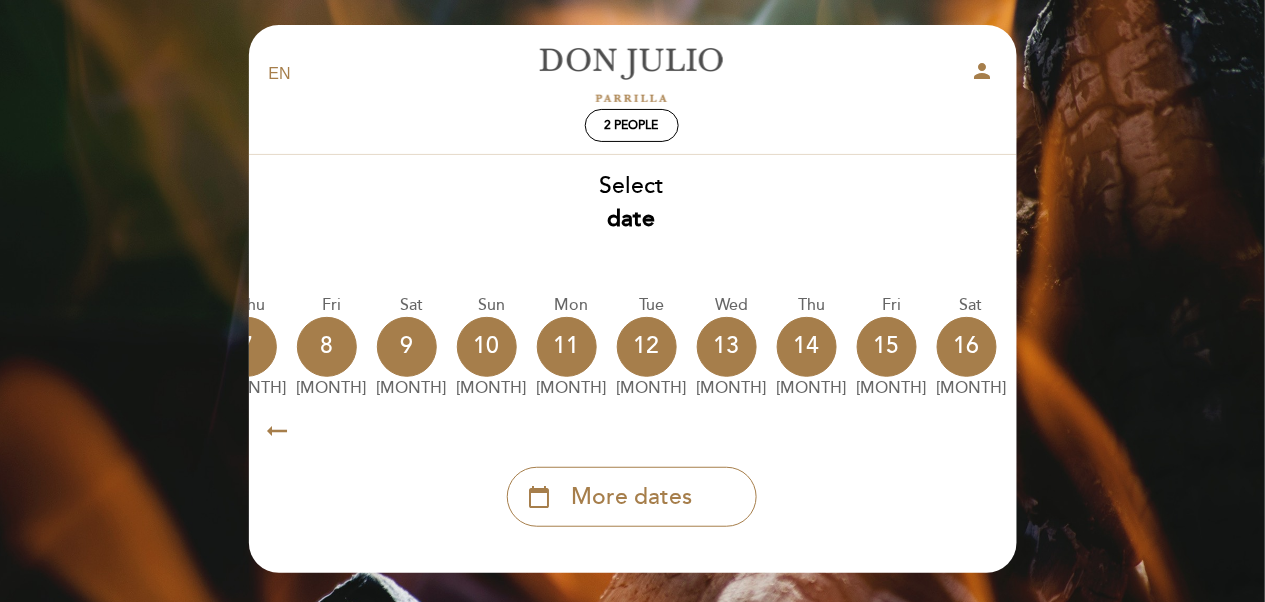 click on "arrow_right_alt" at bounding box center (987, 430) 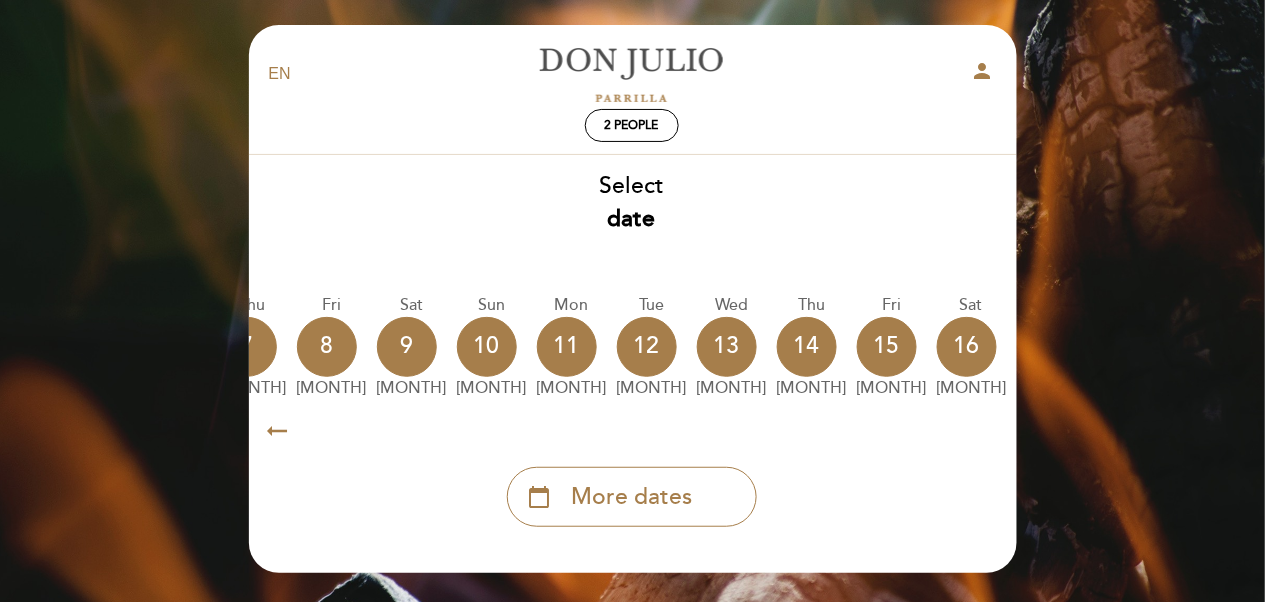 click on "calendar_today" at bounding box center (1127, 346) 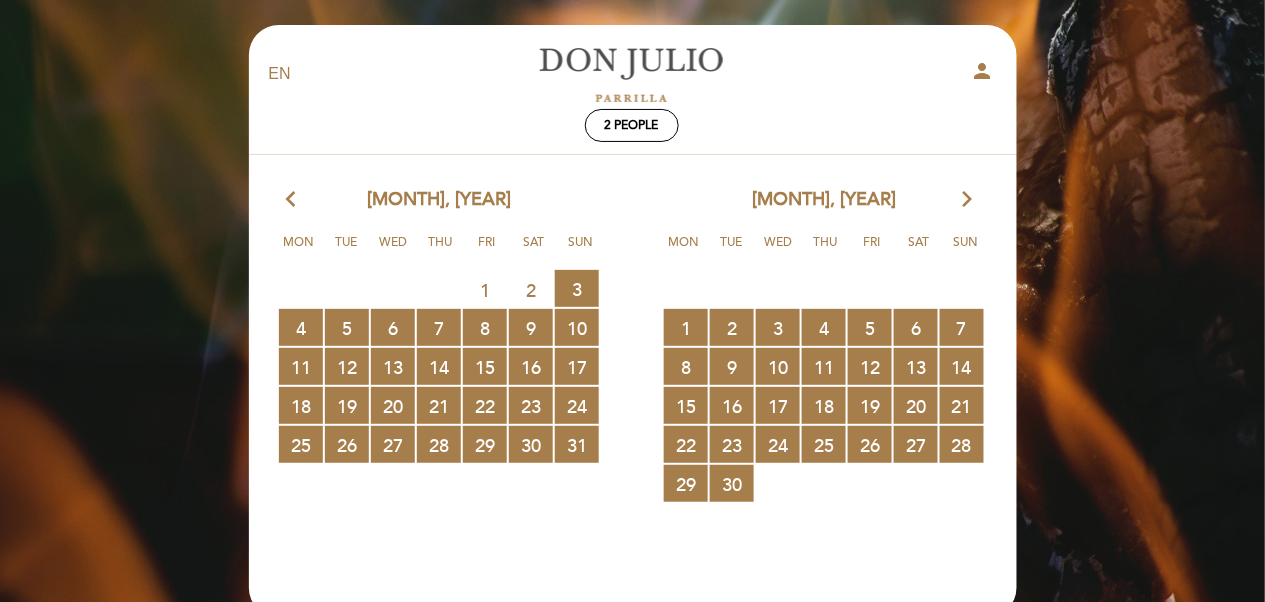 click on "September,
2025
arrow_forward_ios" at bounding box center (824, 200) 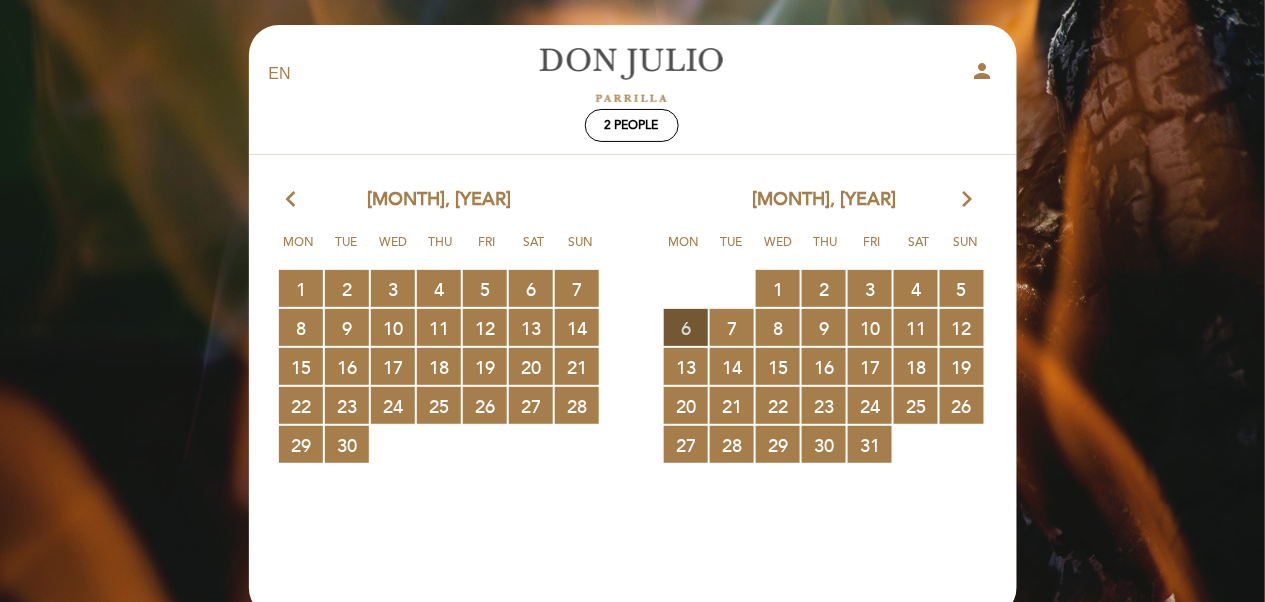 click on "6
RESERVATIONS AVAILABLE" at bounding box center (686, 327) 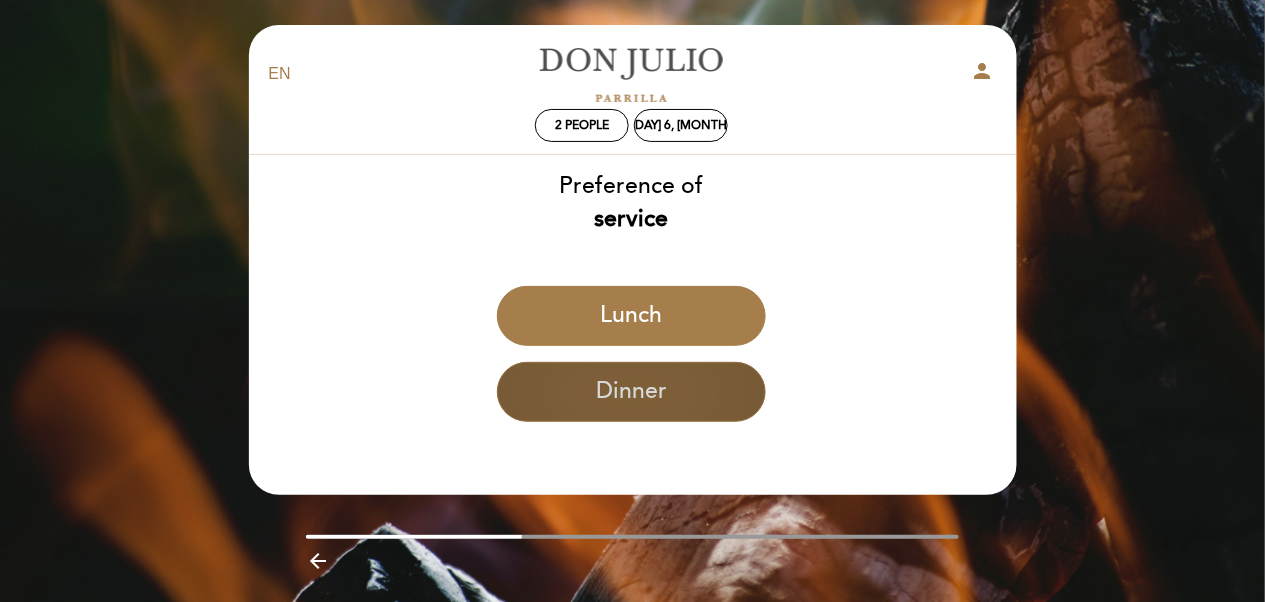 click on "Dinner" at bounding box center [631, 392] 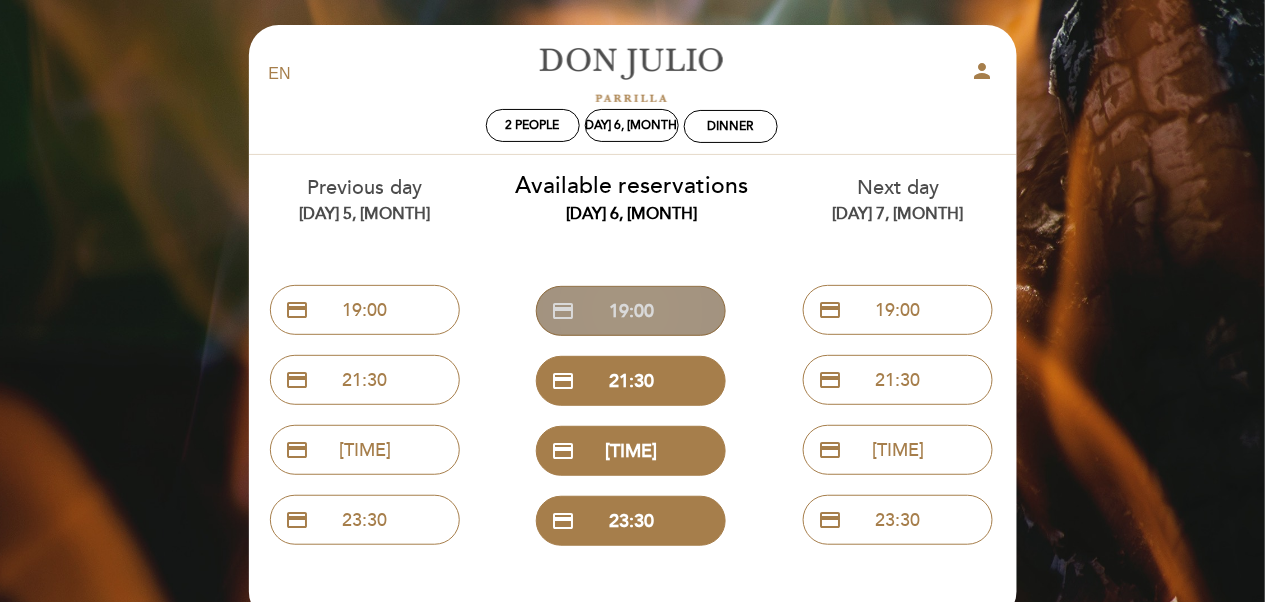 click on "credit_card
19:00" at bounding box center (631, 311) 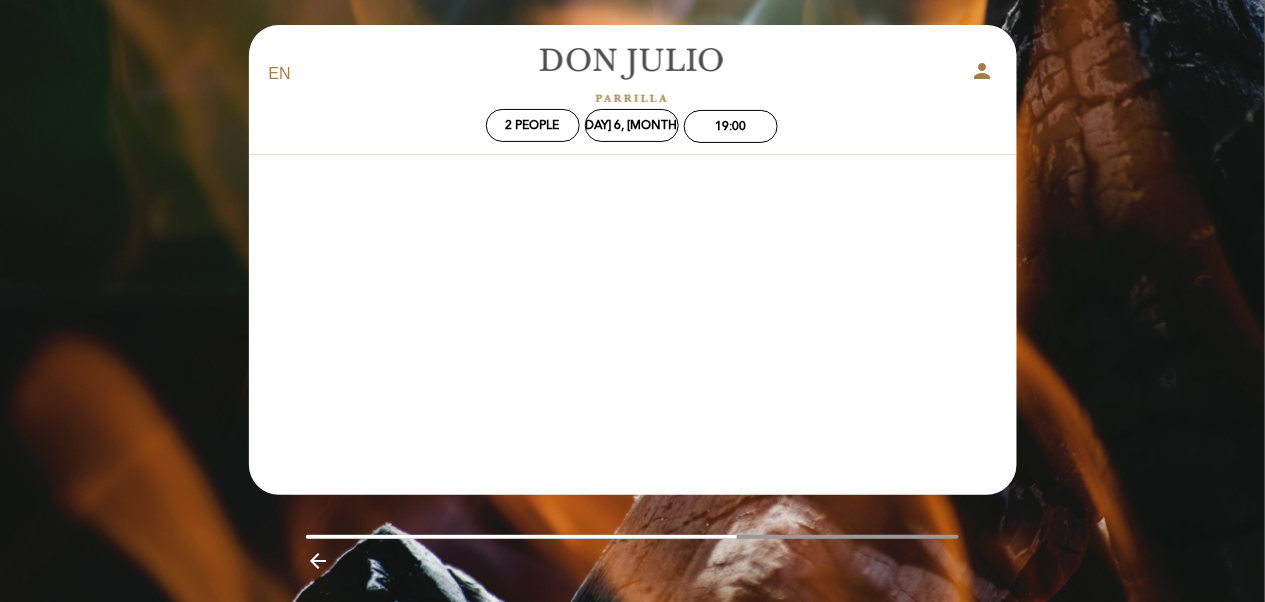 click on "EN
ES
PT
Don Julio
person
2 people
Mon
6,
Oct
19:00
Welcome
Welcome,
Change user" at bounding box center [633, 260] 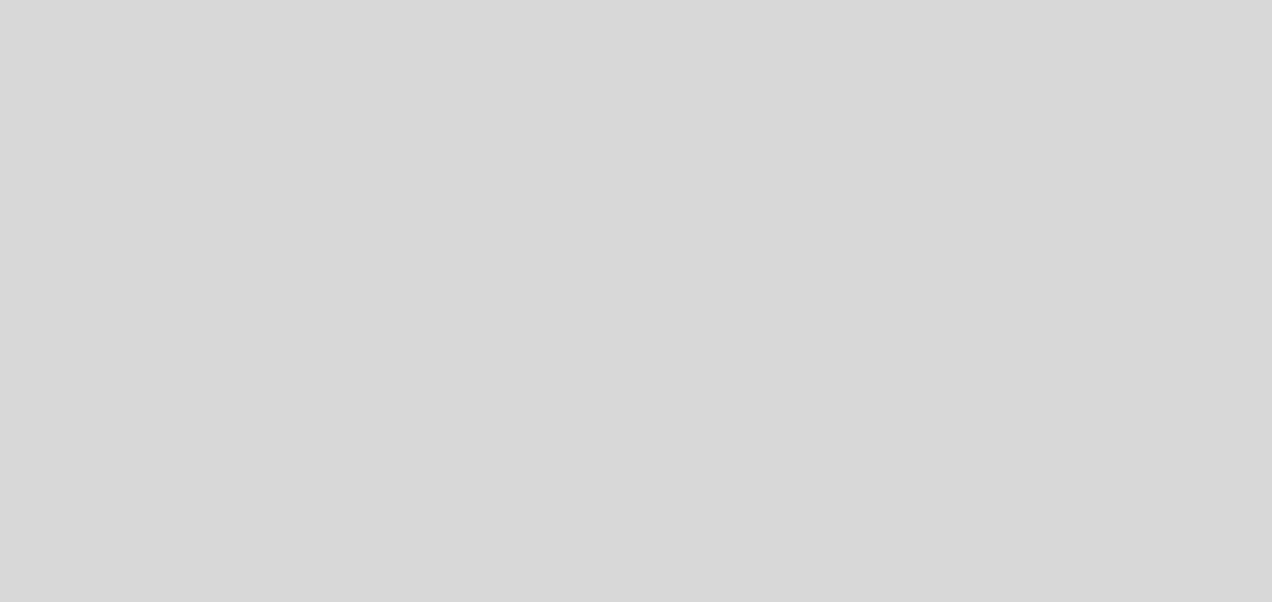 scroll, scrollTop: 0, scrollLeft: 0, axis: both 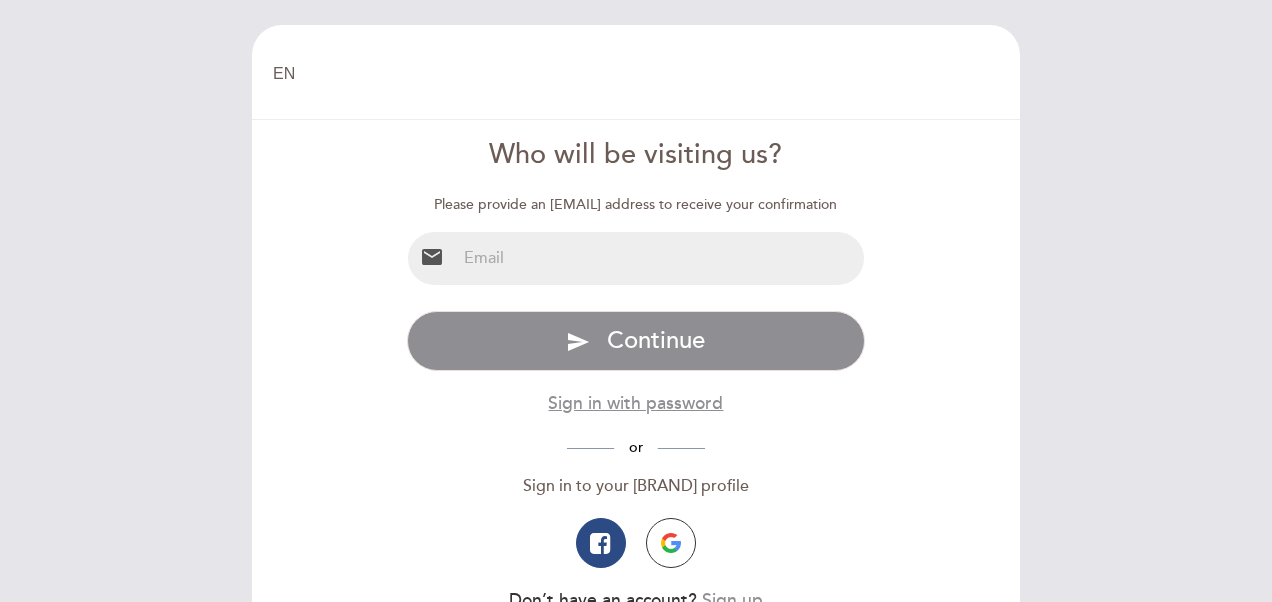 click at bounding box center (660, 258) 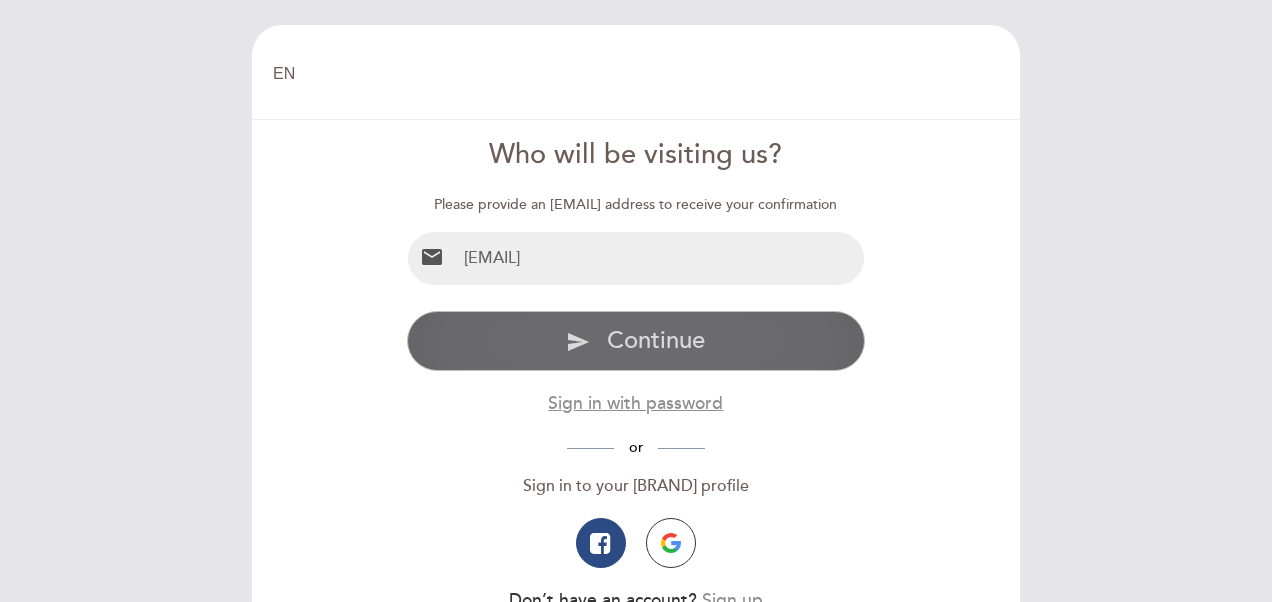 type on "[EMAIL]" 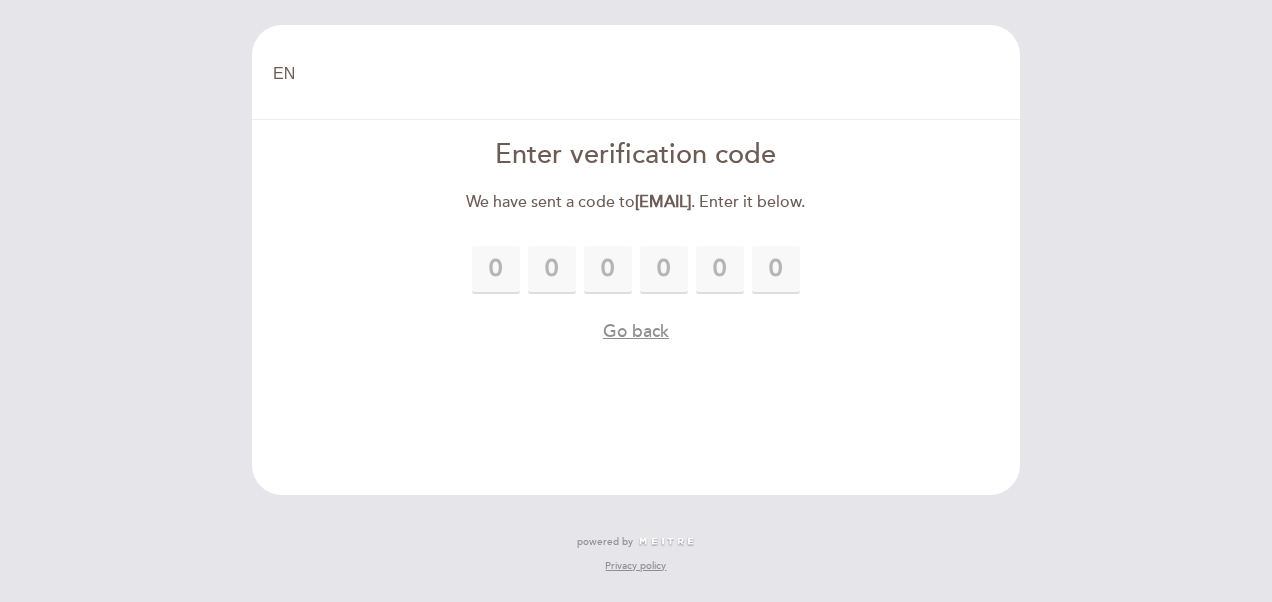 type on "1" 